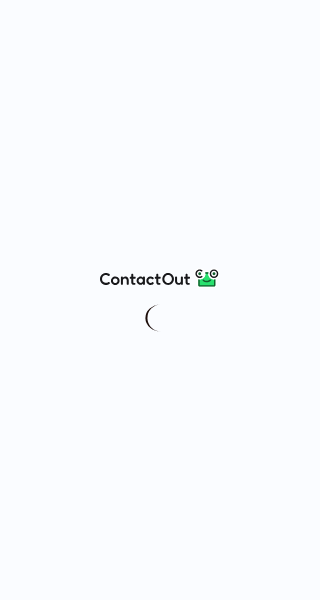 scroll, scrollTop: 0, scrollLeft: 0, axis: both 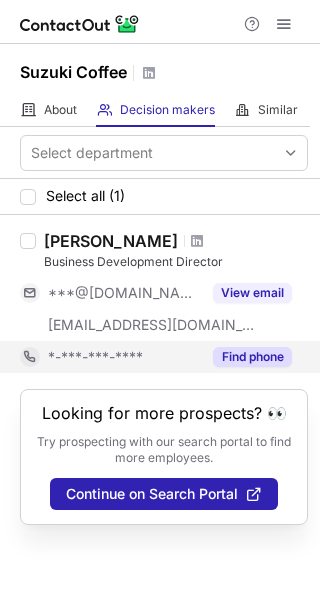 click on "*-***-***-****" at bounding box center (110, 357) 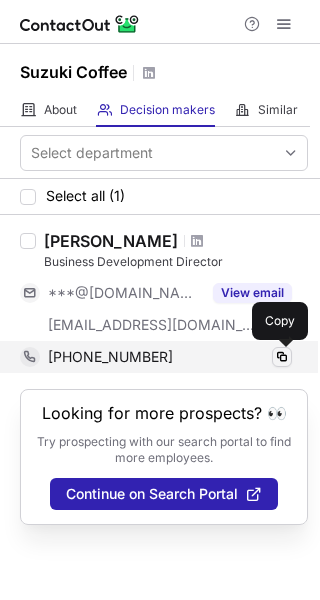 click at bounding box center (282, 357) 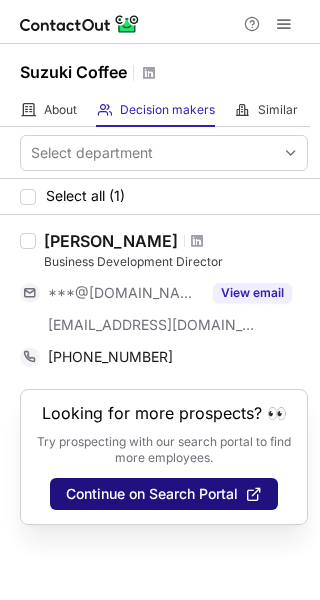 click on "Continue on Search Portal" at bounding box center (152, 494) 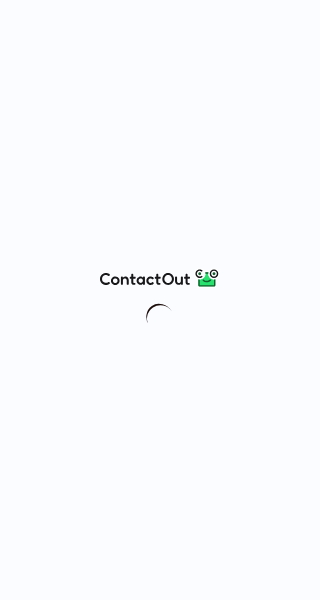 scroll, scrollTop: 0, scrollLeft: 0, axis: both 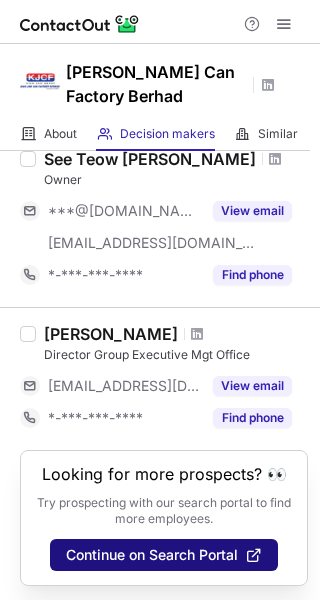 click on "Continue on Search Portal" at bounding box center [152, 555] 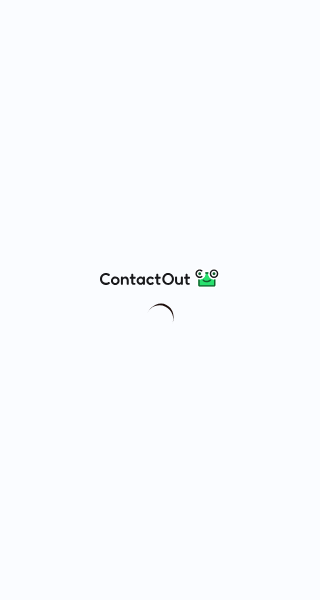 scroll, scrollTop: 0, scrollLeft: 0, axis: both 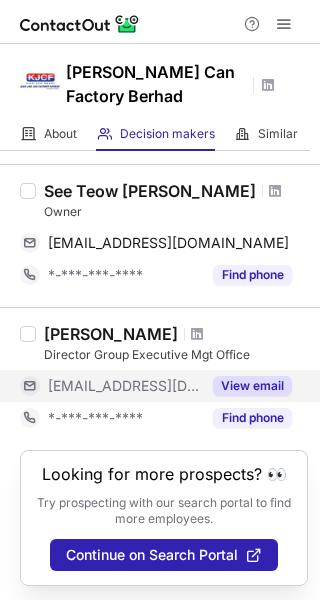 click on "***@kjcf.net" at bounding box center [124, 386] 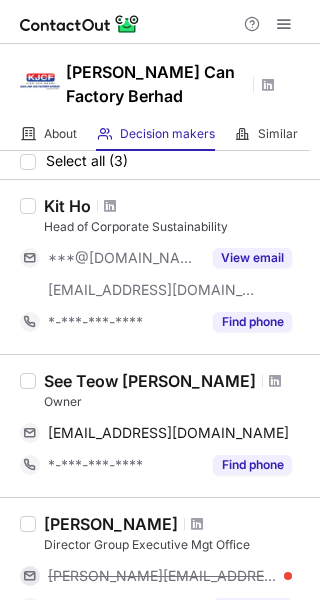 scroll, scrollTop: 50, scrollLeft: 0, axis: vertical 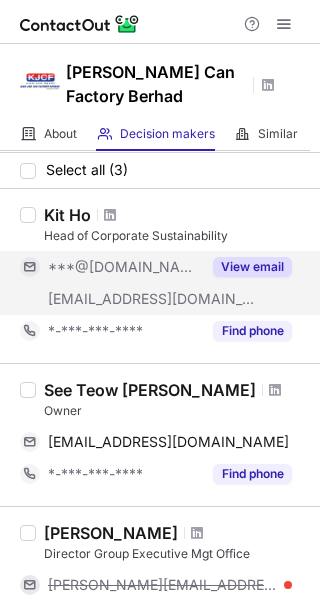 click on "***@gmail.com" at bounding box center (110, 267) 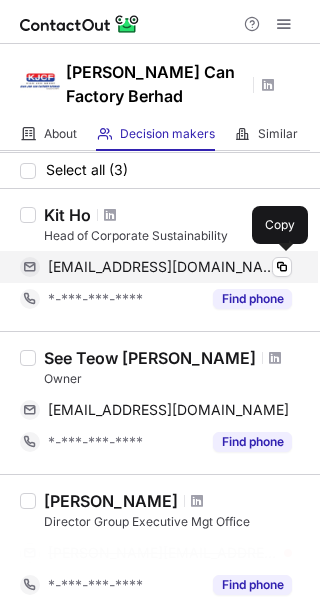 click on "yikkitho@gmail.com" at bounding box center (162, 267) 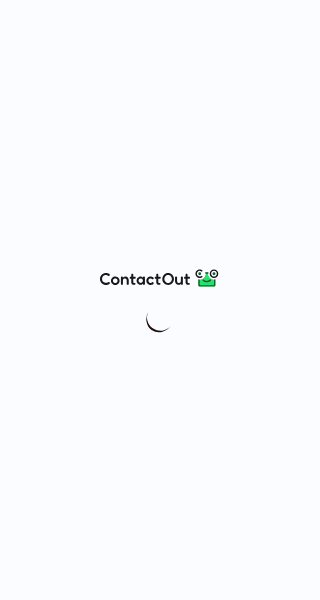 scroll, scrollTop: 0, scrollLeft: 0, axis: both 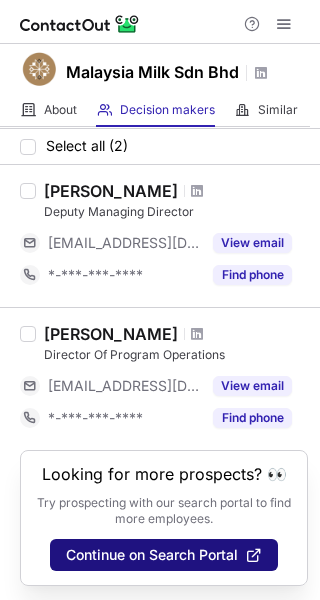 click on "Continue on Search Portal" at bounding box center (152, 555) 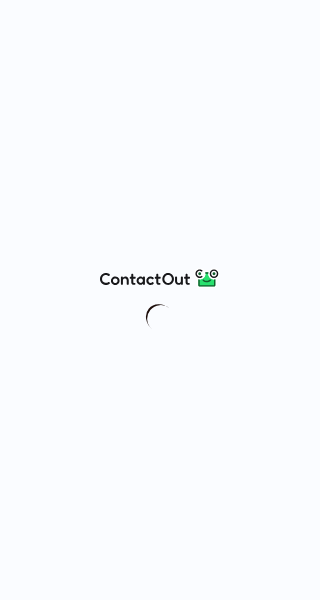 scroll, scrollTop: 0, scrollLeft: 0, axis: both 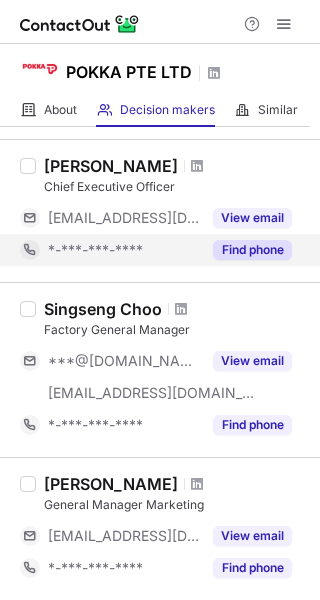 click on "Find phone" at bounding box center [252, 250] 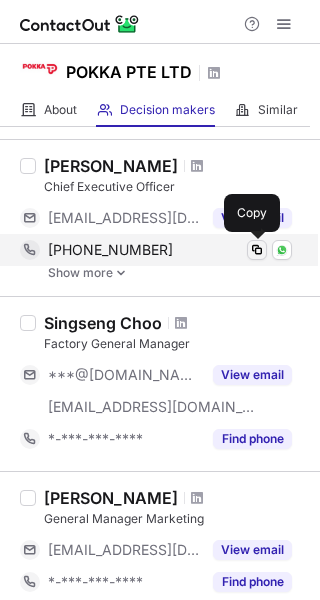 click at bounding box center (257, 250) 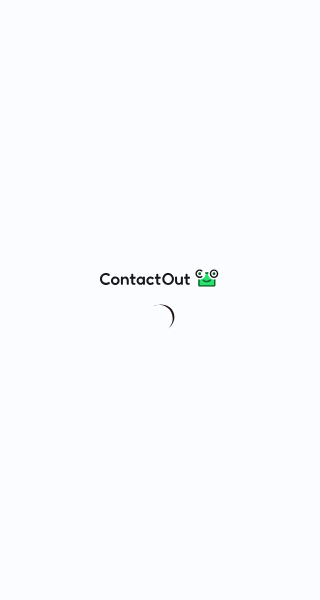scroll, scrollTop: 0, scrollLeft: 0, axis: both 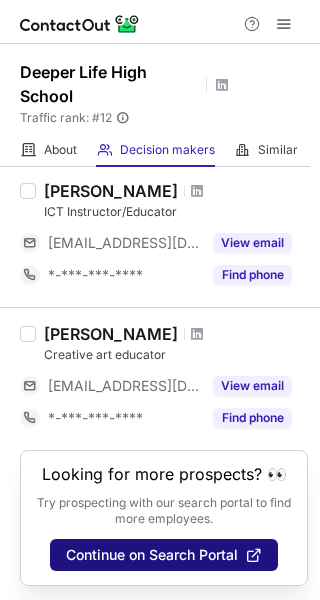 click on "Continue on Search Portal" at bounding box center [164, 555] 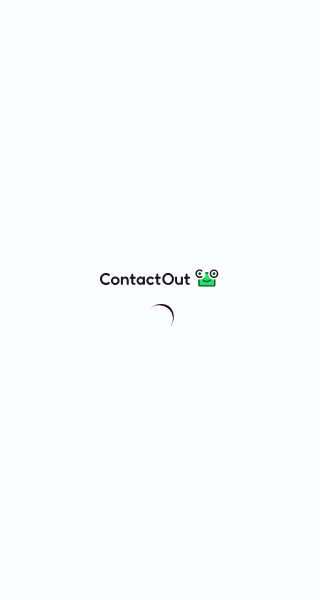 scroll, scrollTop: 0, scrollLeft: 0, axis: both 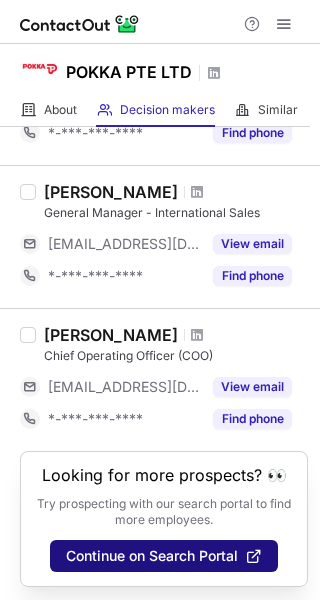 click on "Continue on Search Portal" at bounding box center (152, 556) 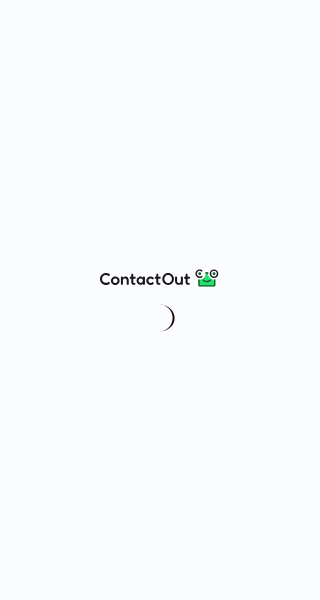 scroll, scrollTop: 0, scrollLeft: 0, axis: both 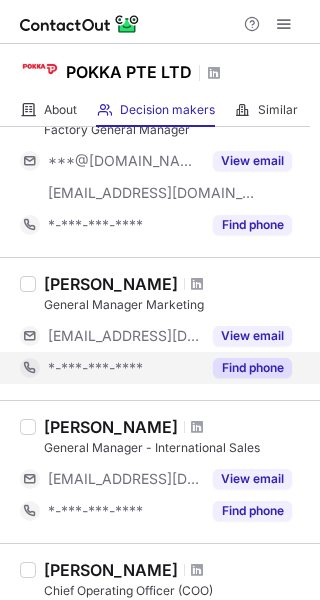 click on "*-***-***-****" at bounding box center [124, 368] 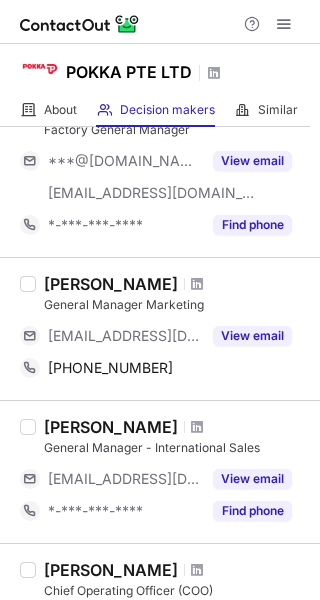 click on "General Manager Marketing" at bounding box center [176, 305] 